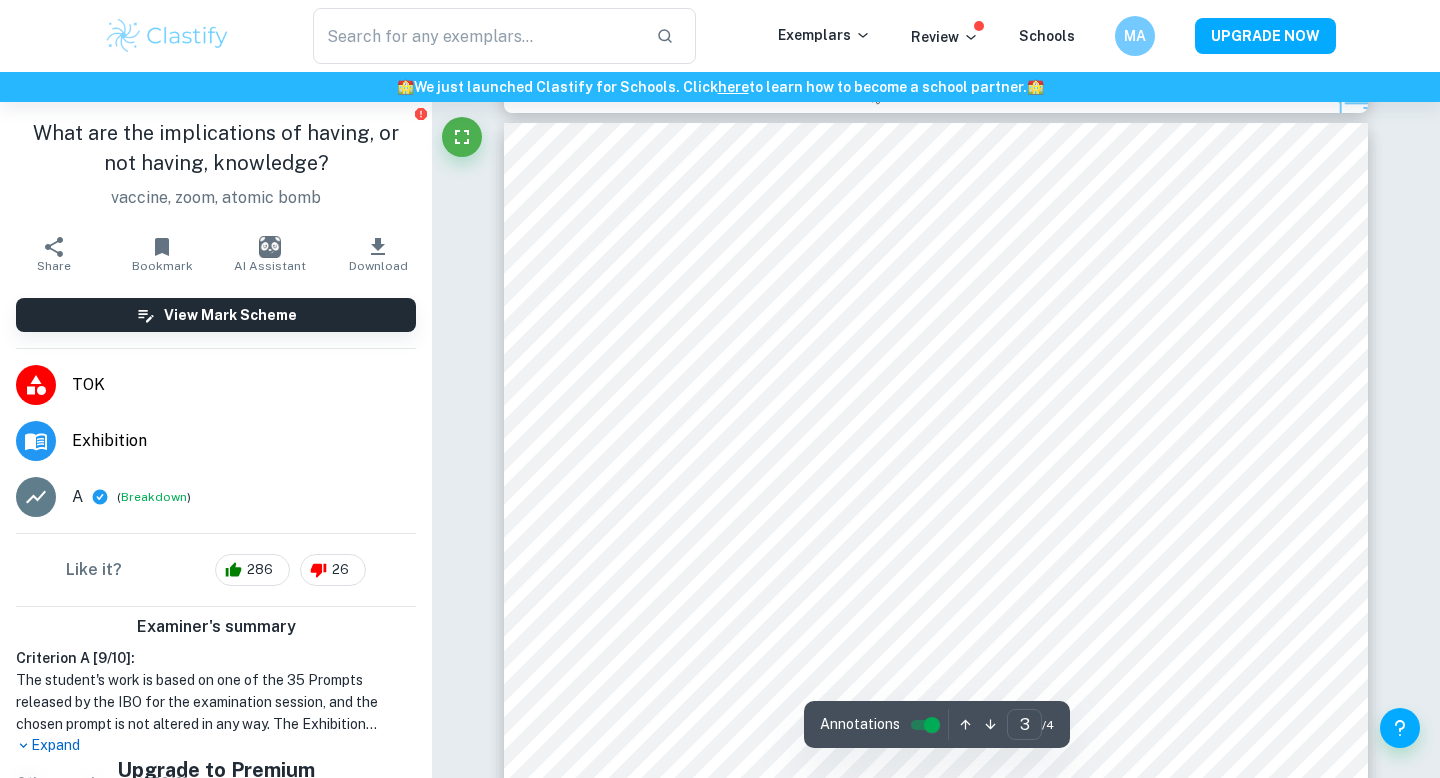 scroll, scrollTop: 2737, scrollLeft: 0, axis: vertical 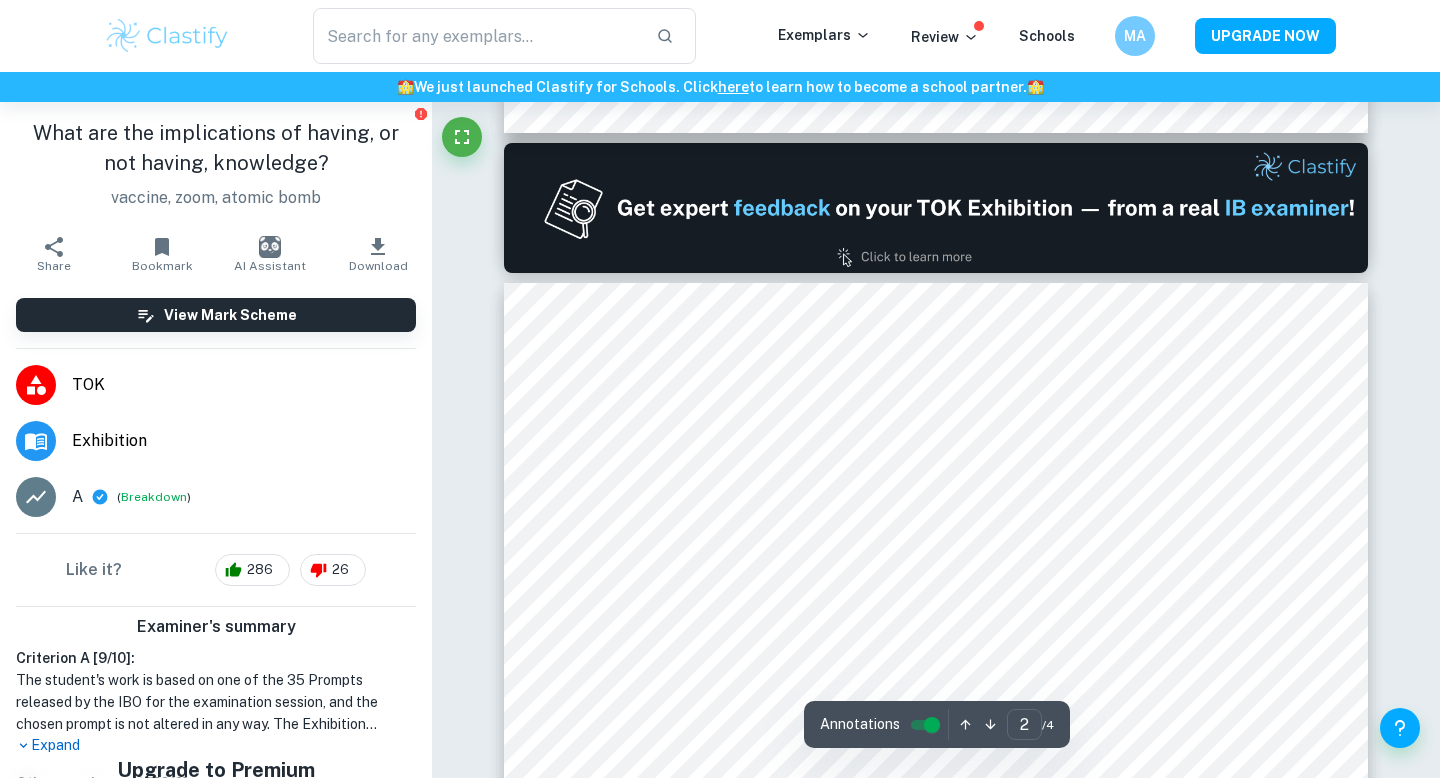 type on "1" 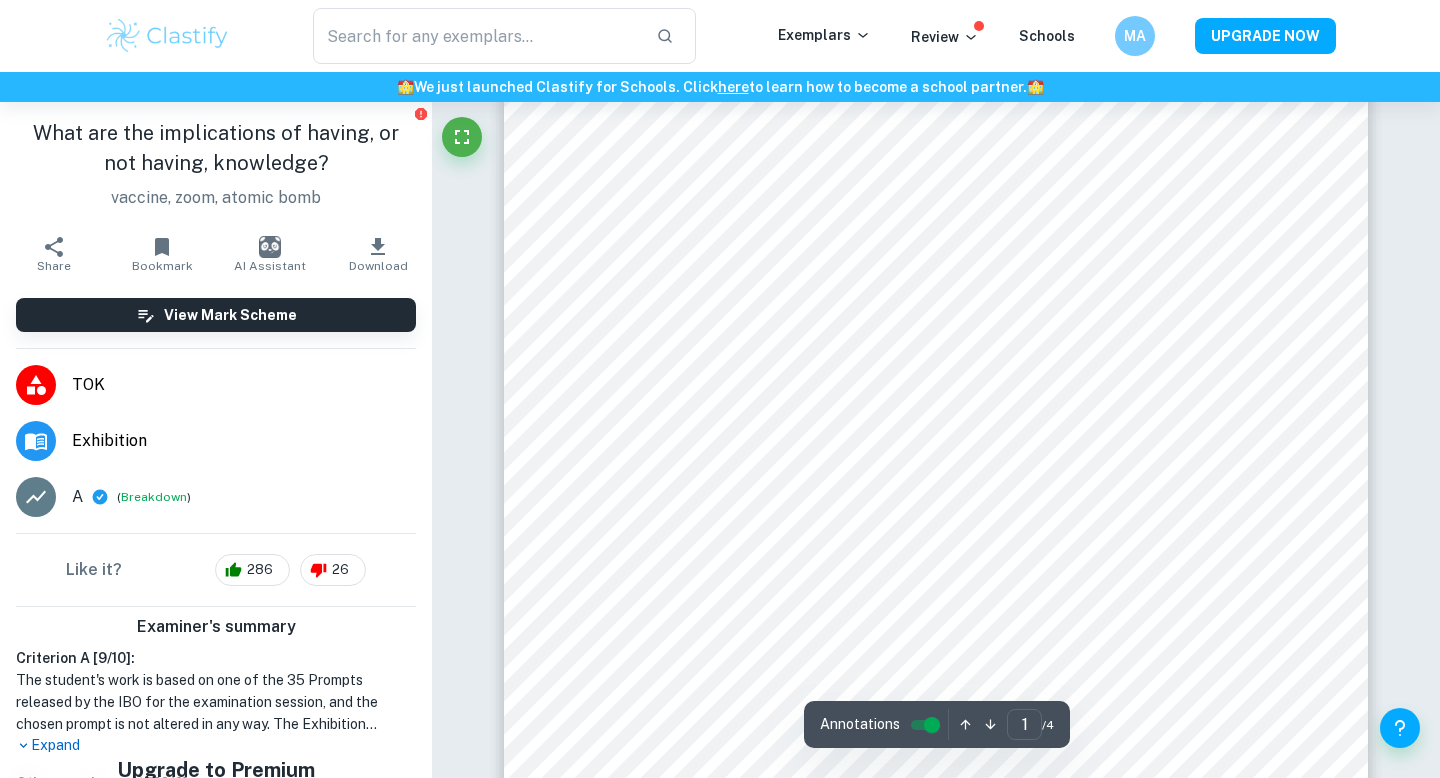 scroll, scrollTop: 775, scrollLeft: 0, axis: vertical 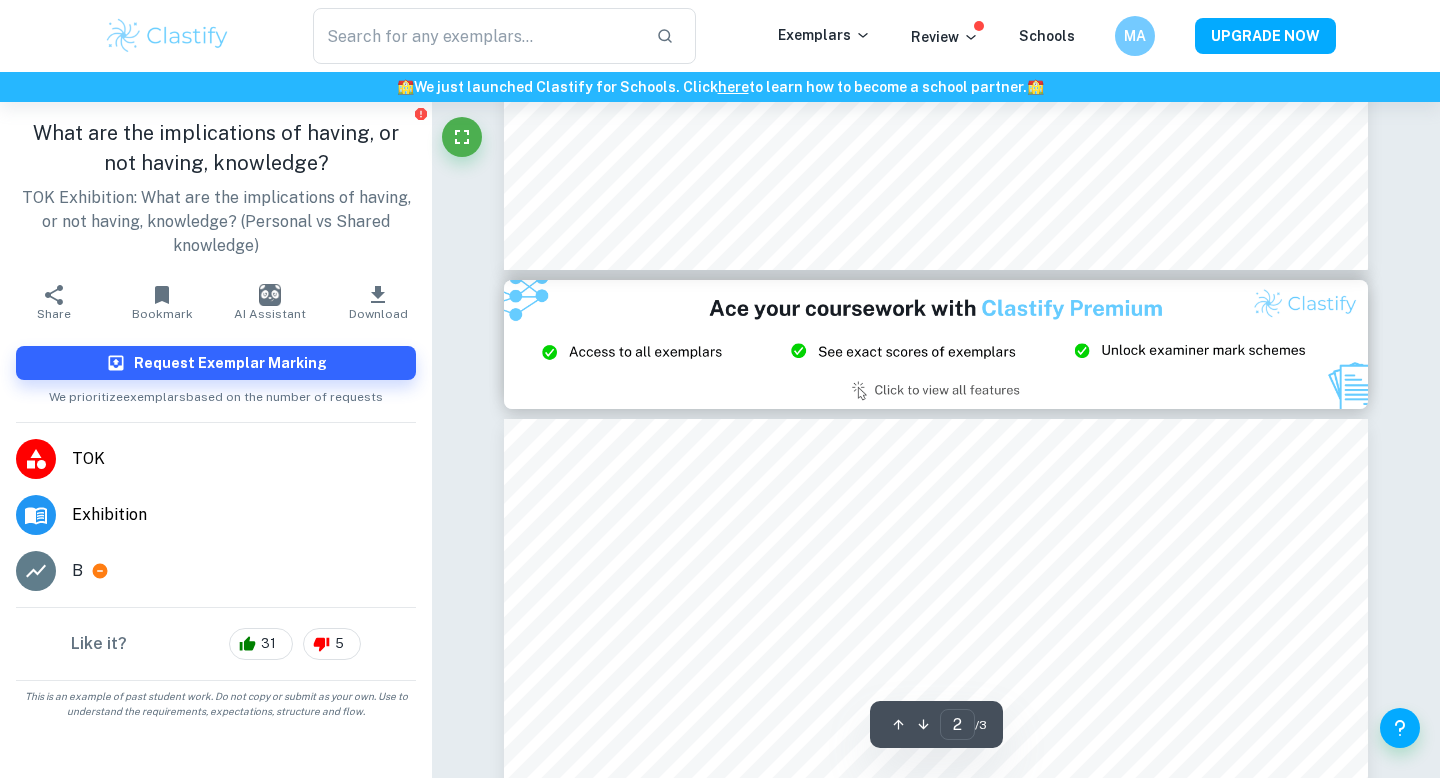 type on "3" 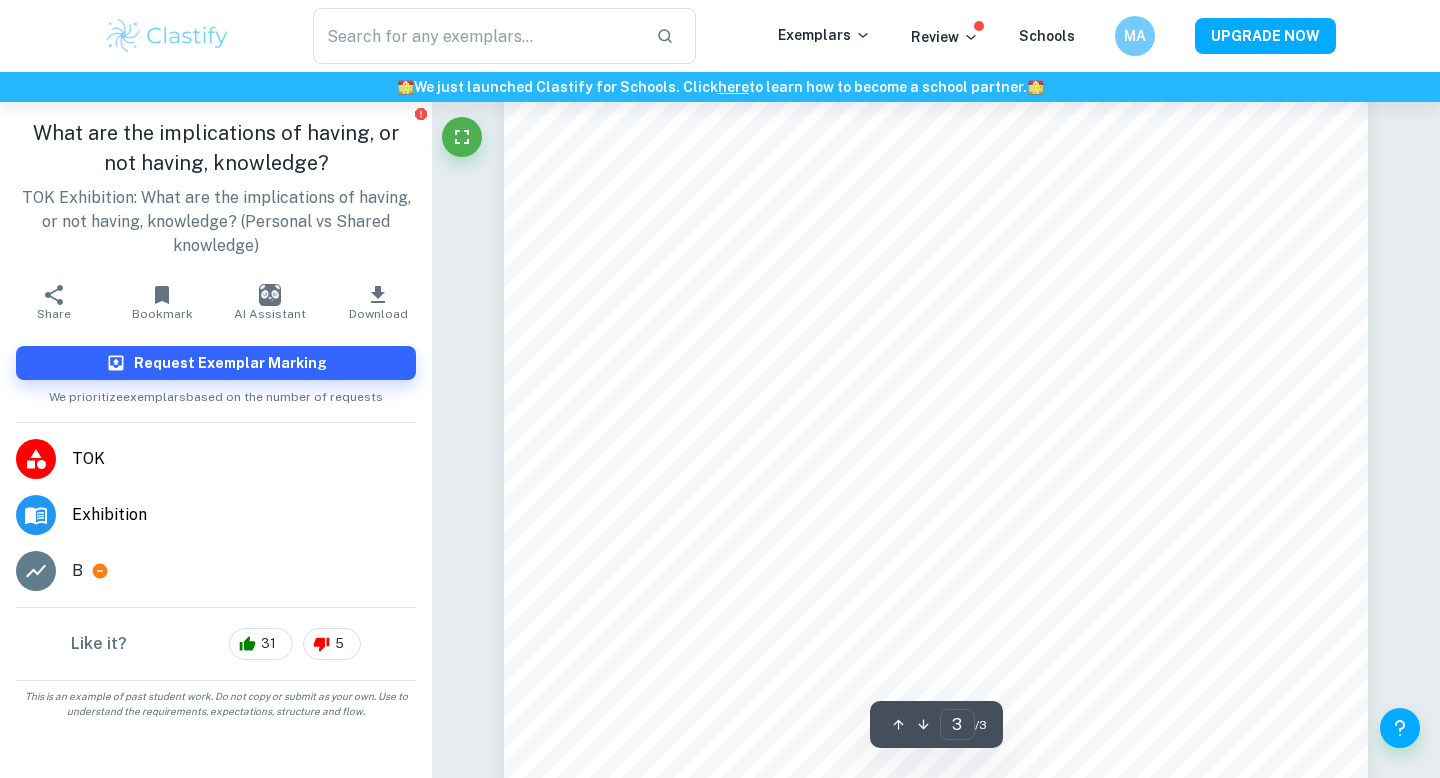 scroll, scrollTop: 3017, scrollLeft: 0, axis: vertical 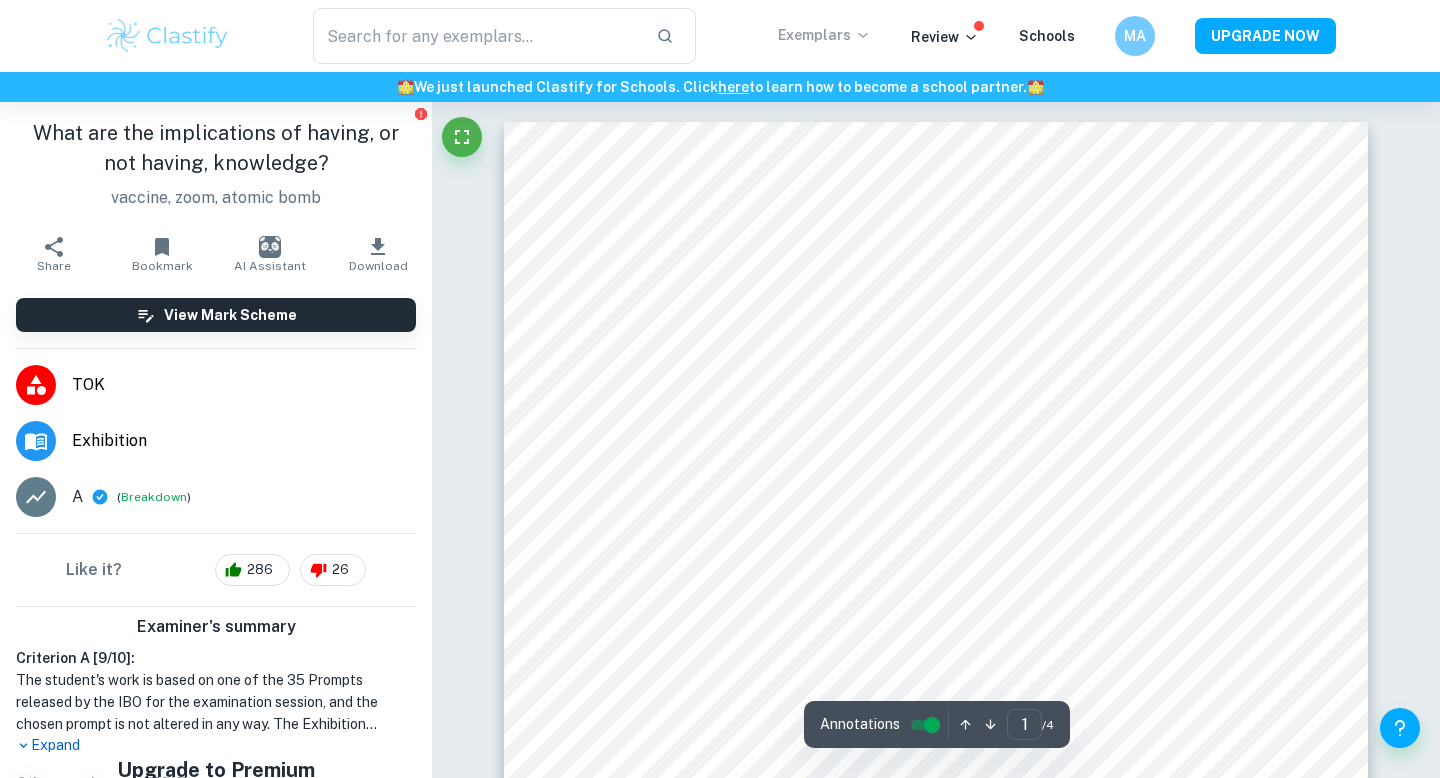 click on "Exemplars" at bounding box center (824, 35) 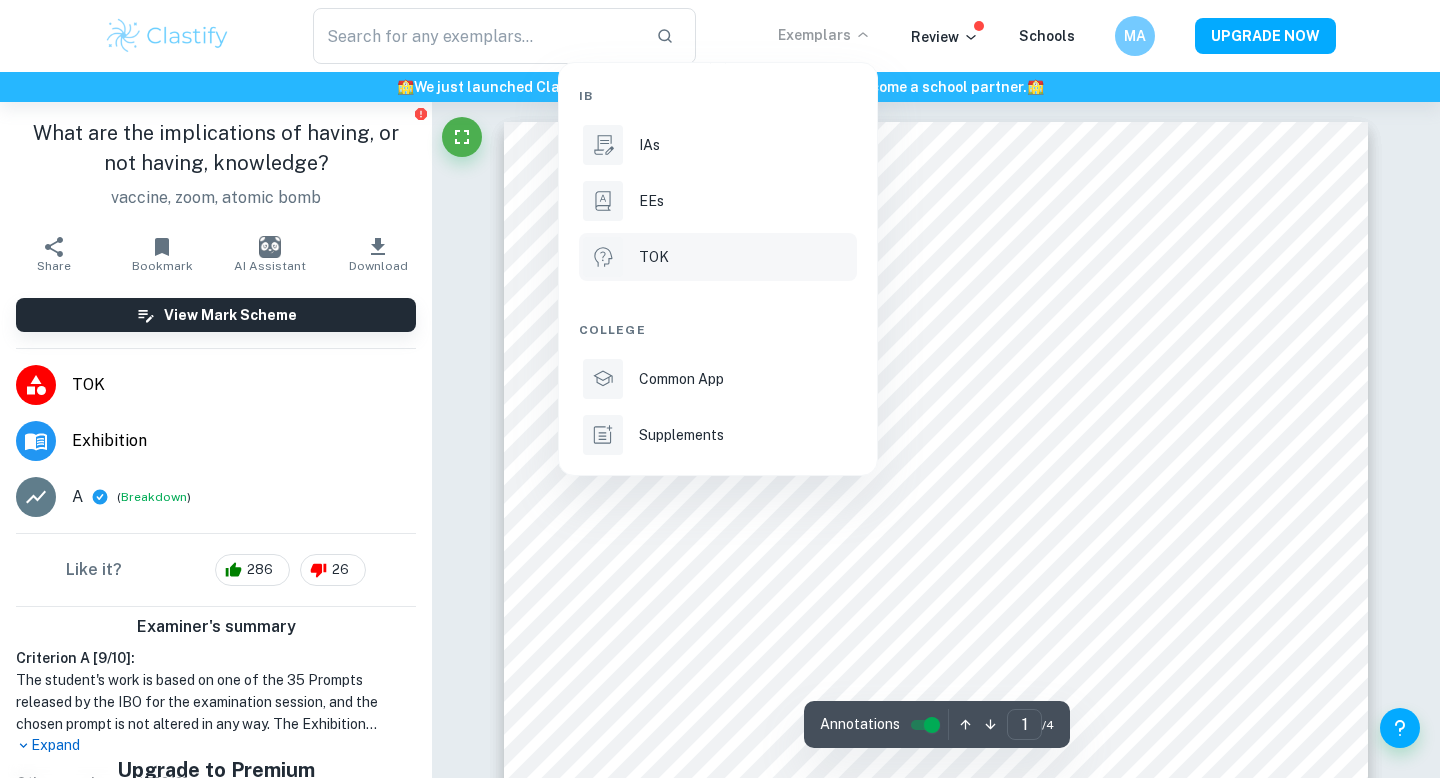 click on "TOK" at bounding box center (654, 257) 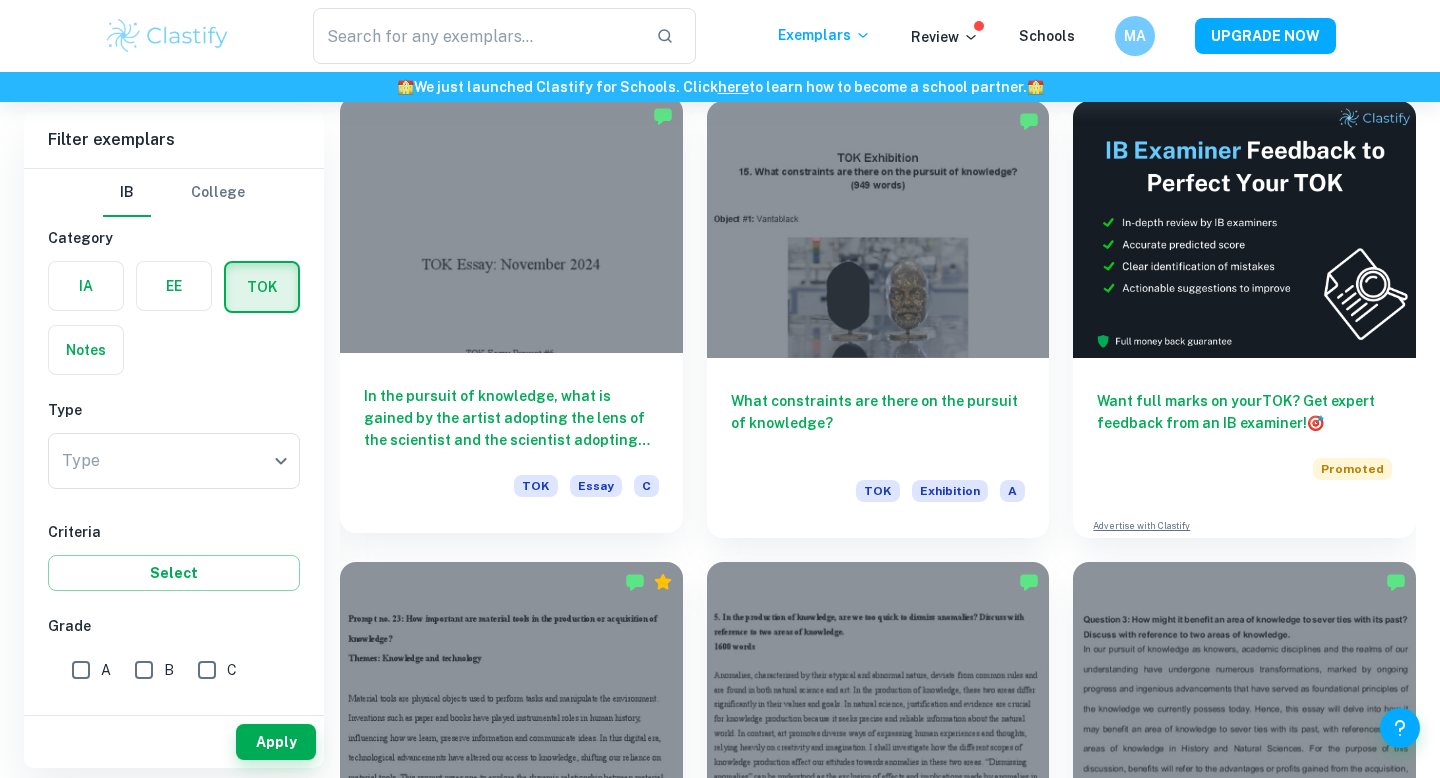 scroll, scrollTop: 473, scrollLeft: 0, axis: vertical 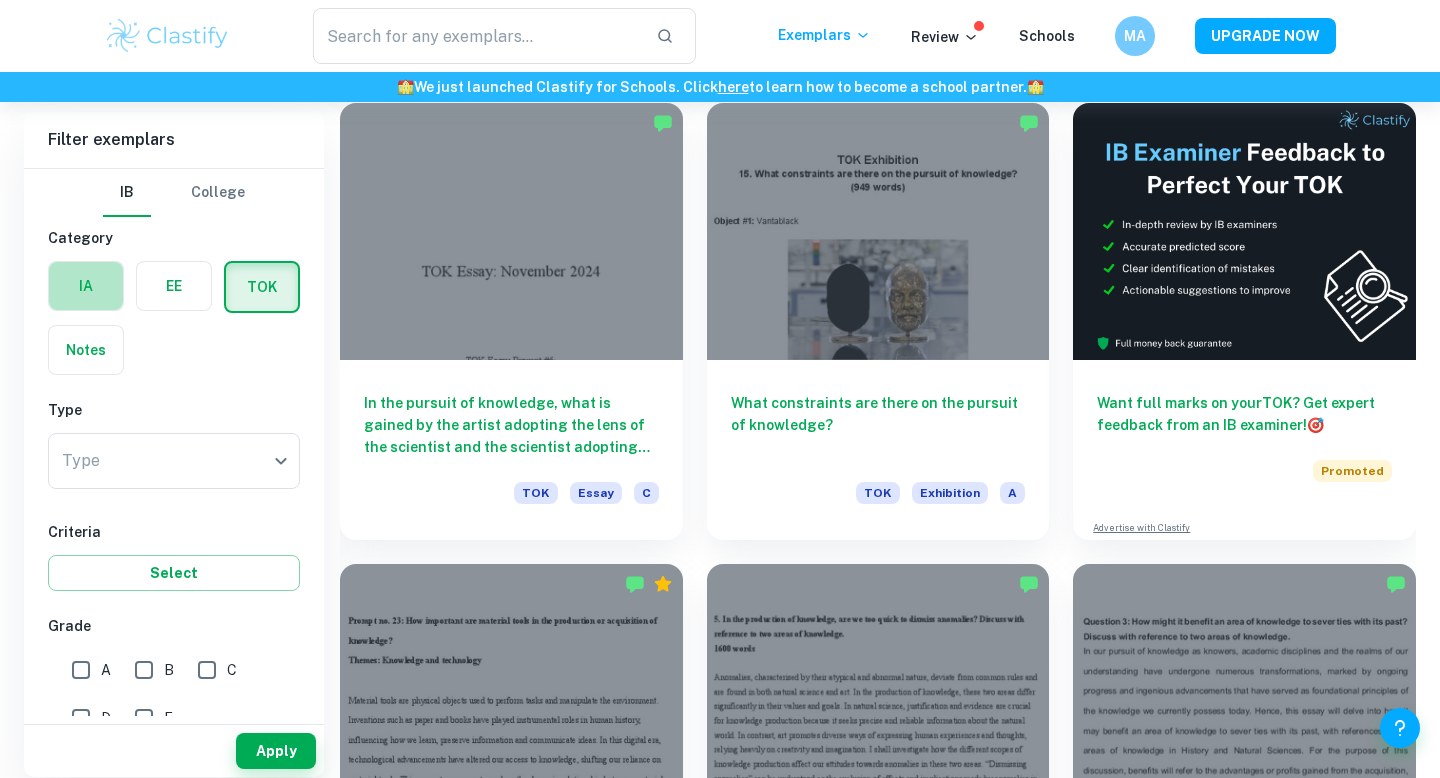click at bounding box center [86, 286] 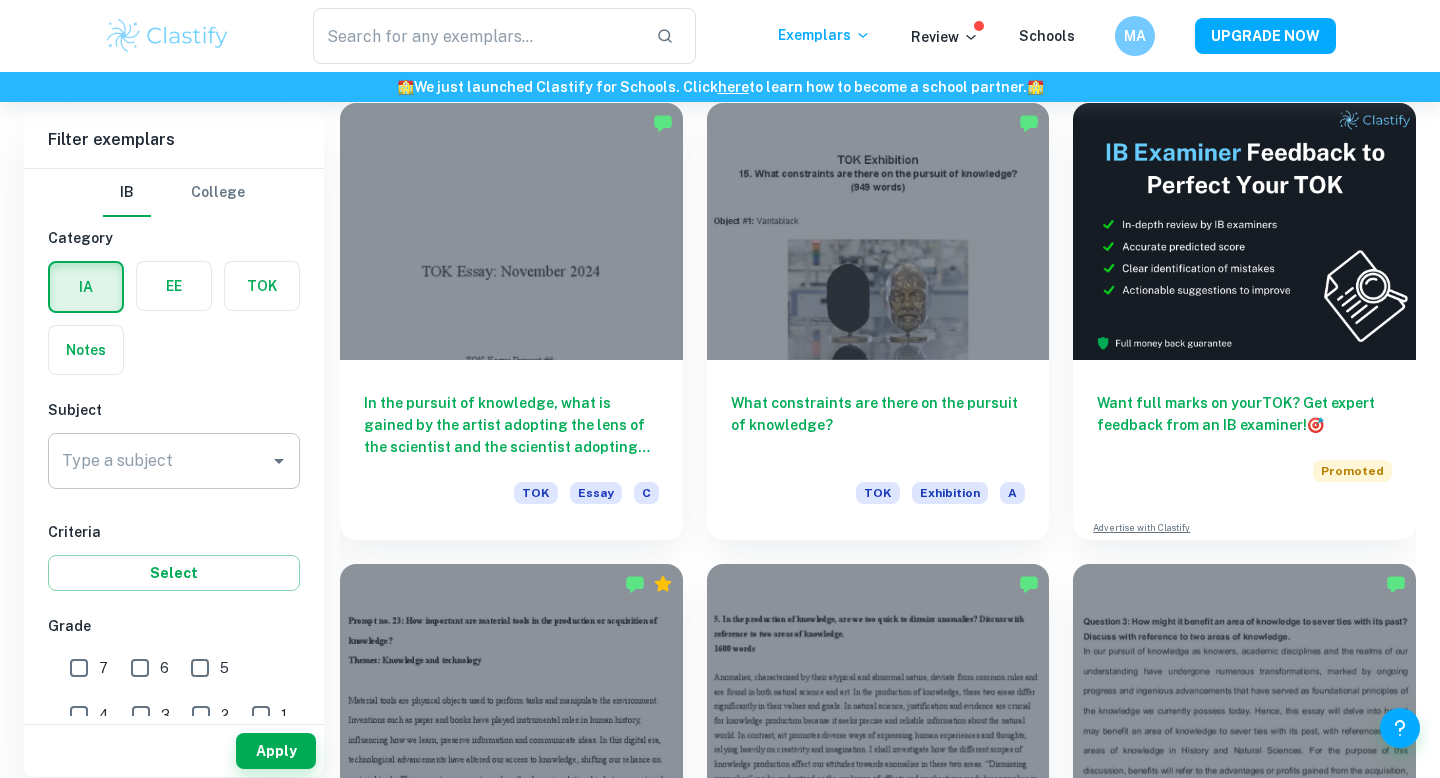 click on "Type a subject" at bounding box center (159, 461) 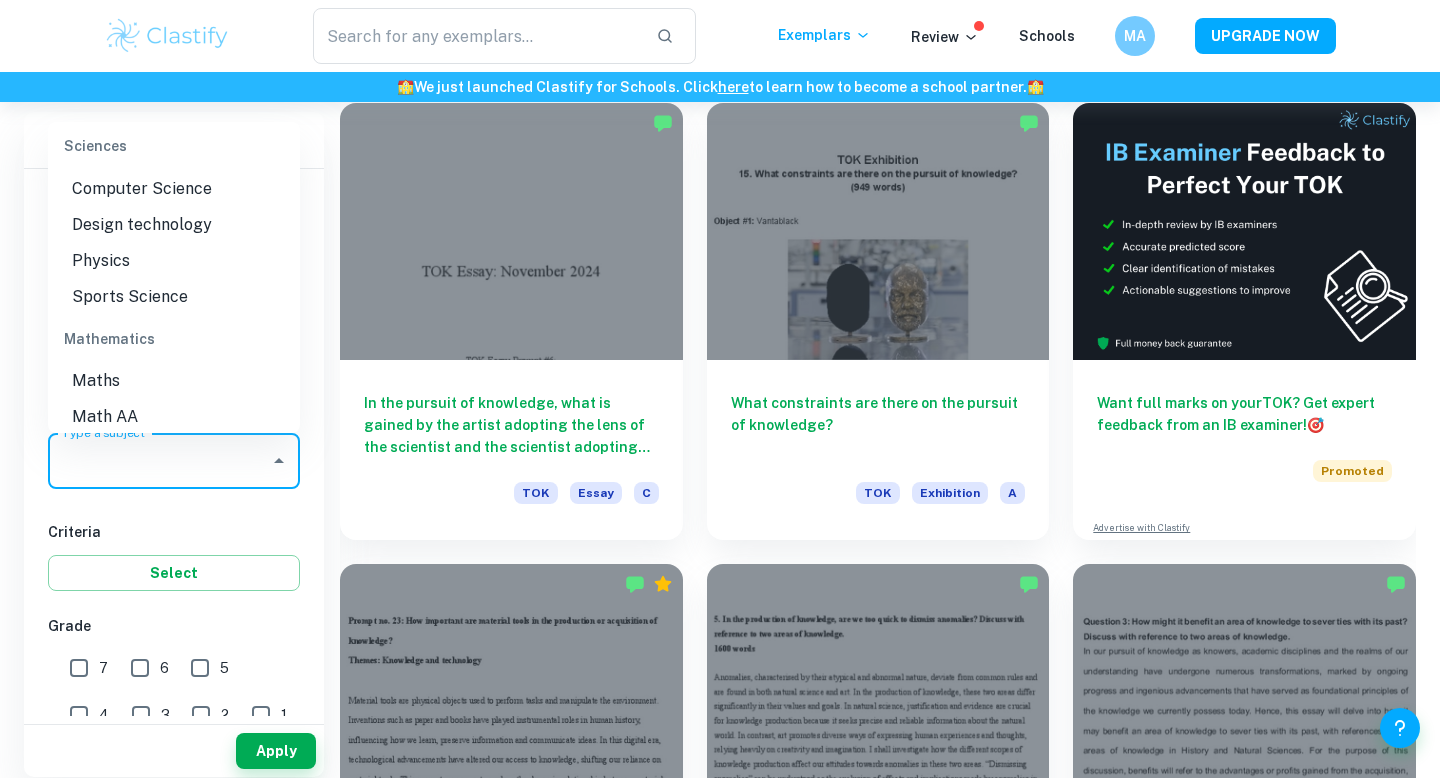 scroll, scrollTop: 2993, scrollLeft: 0, axis: vertical 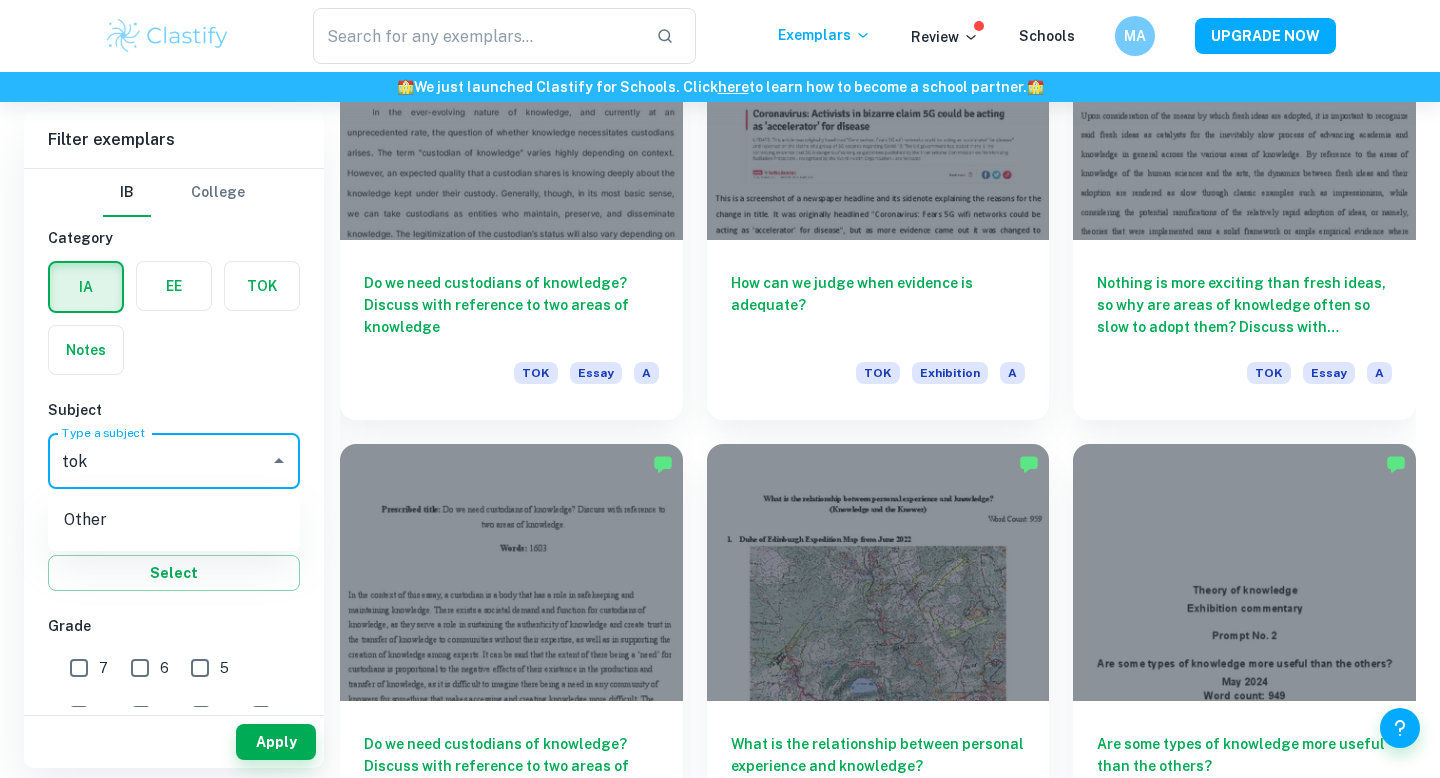 type on "tok" 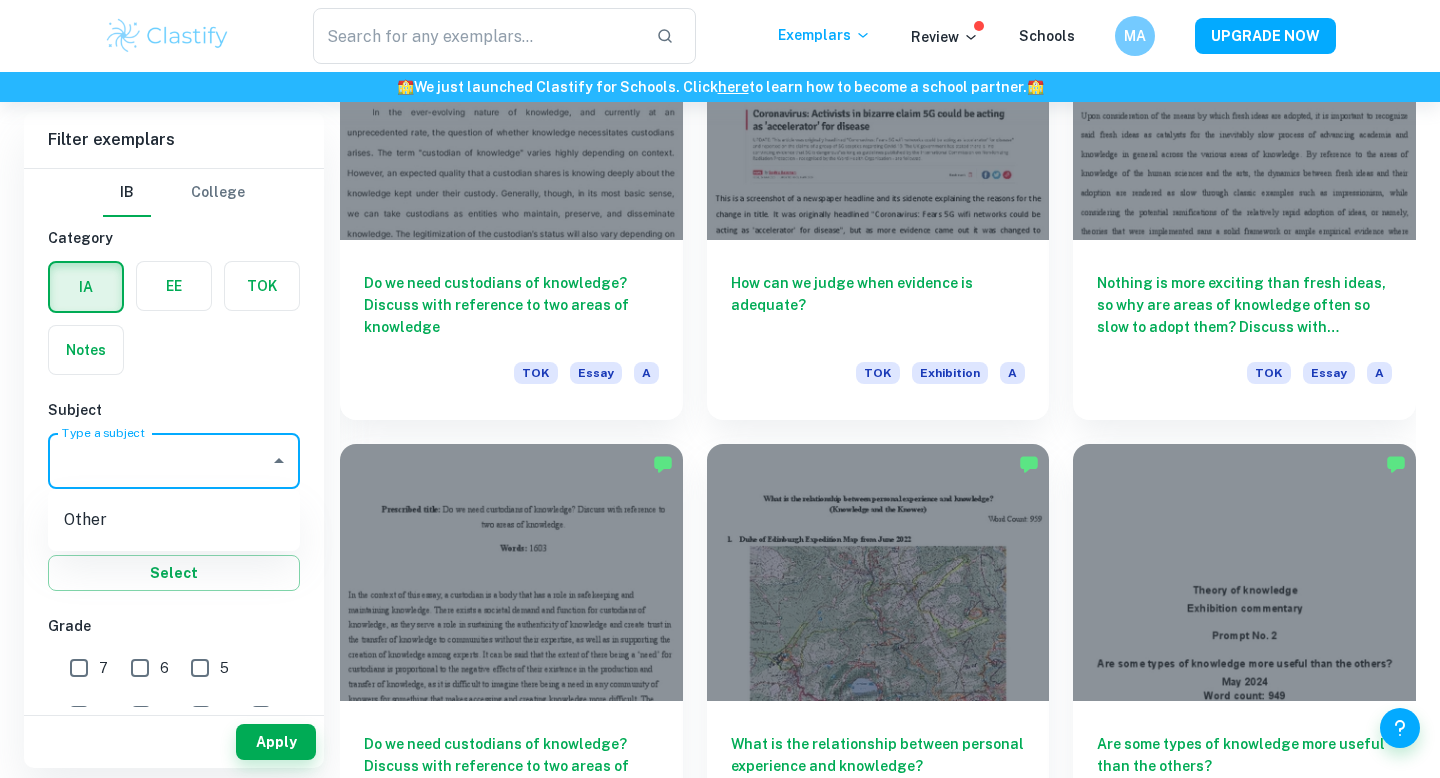 click at bounding box center (262, 286) 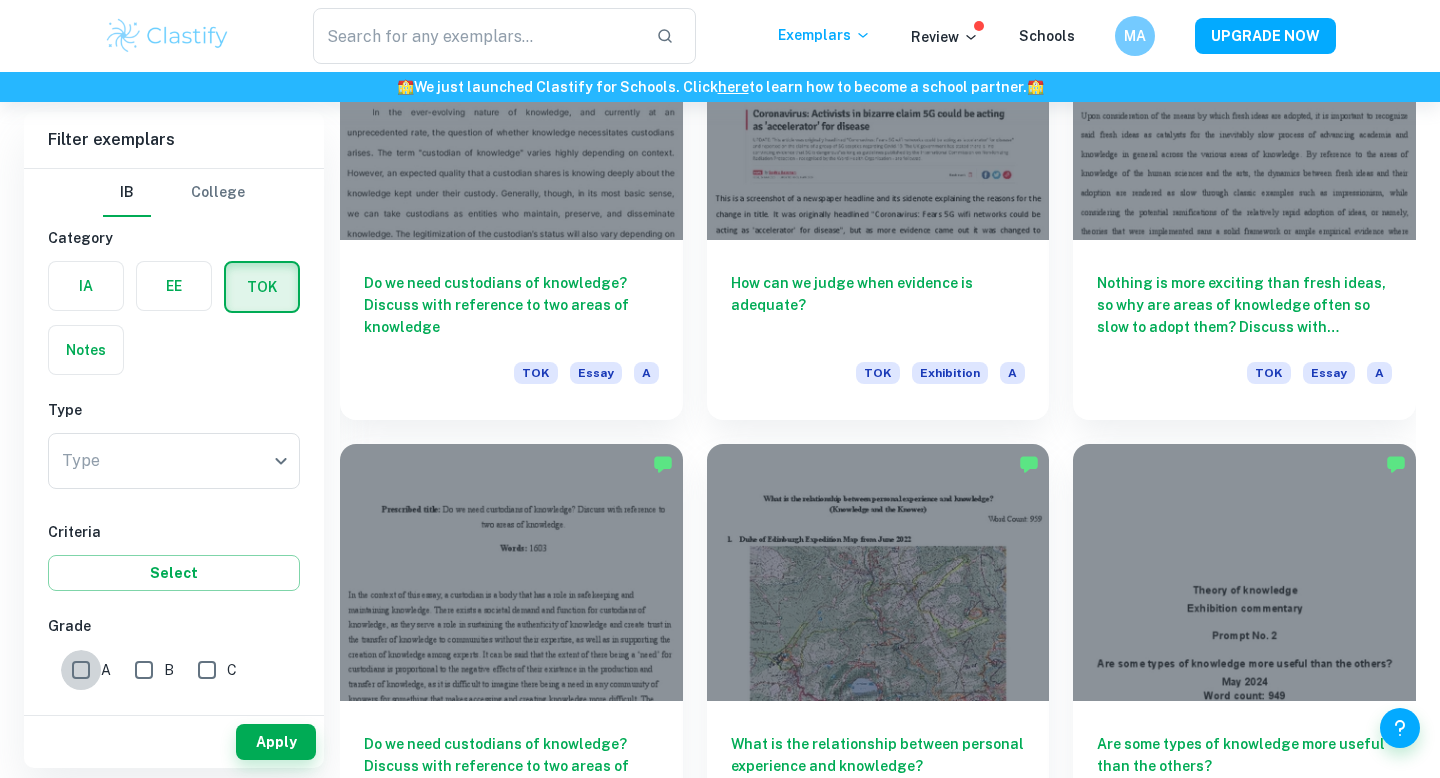 click on "A" at bounding box center (81, 670) 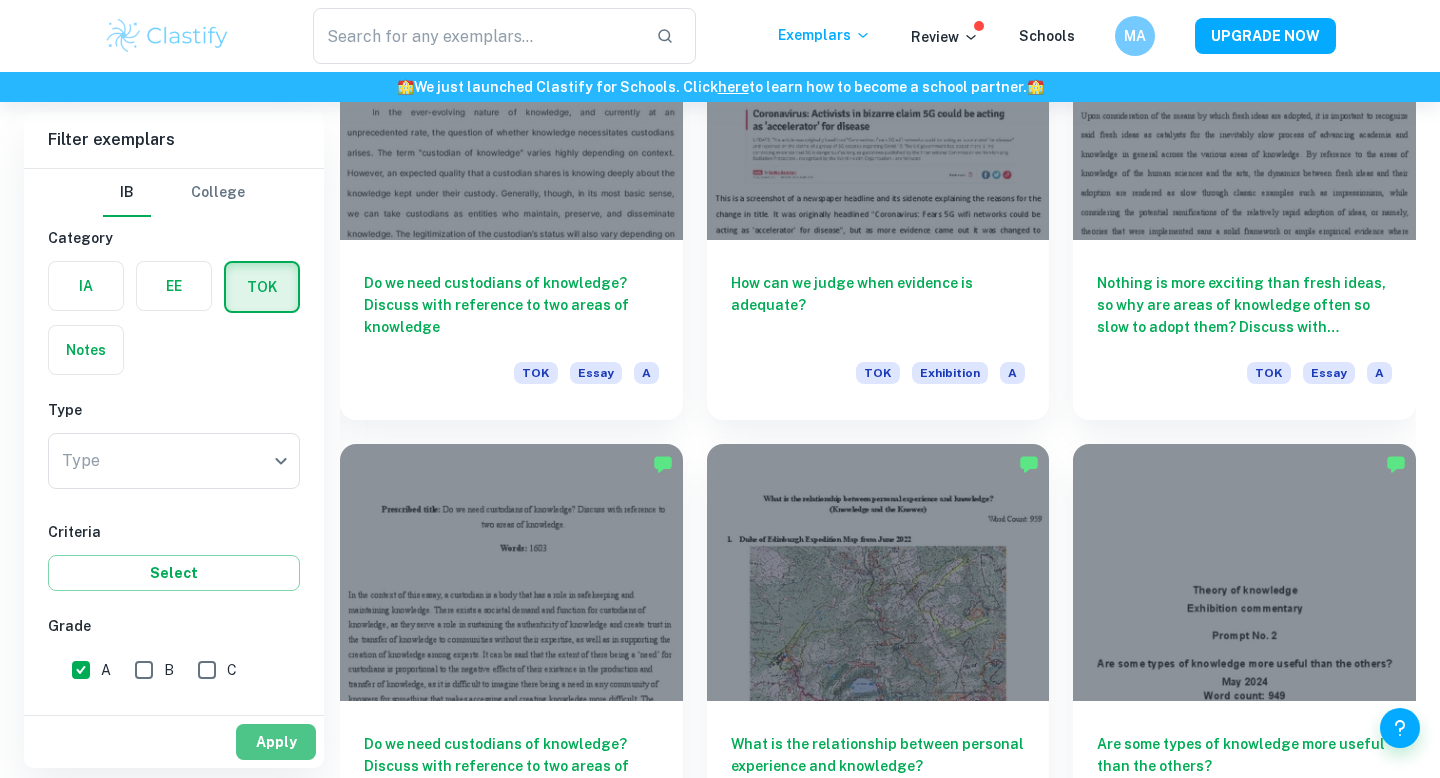 click on "Apply" at bounding box center (276, 742) 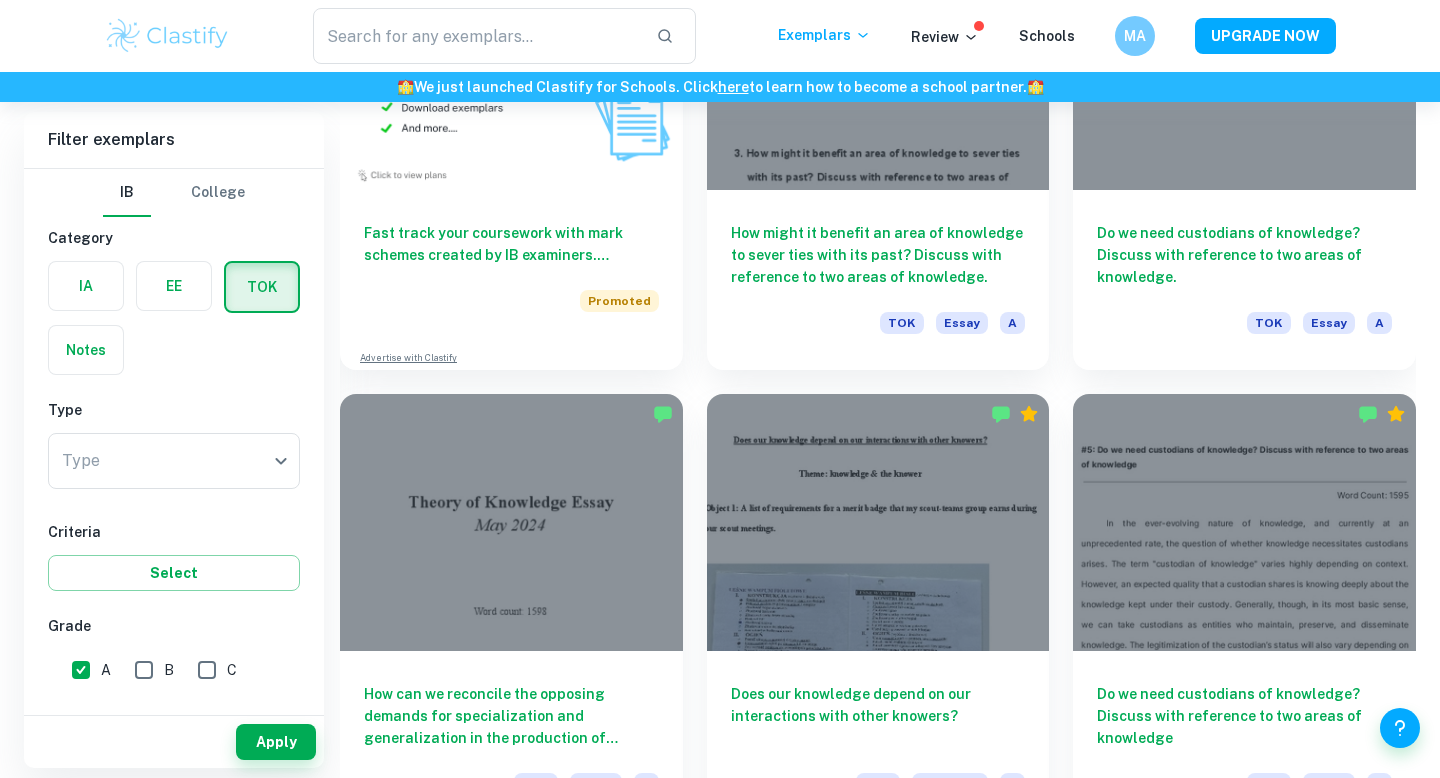 scroll, scrollTop: 1566, scrollLeft: 0, axis: vertical 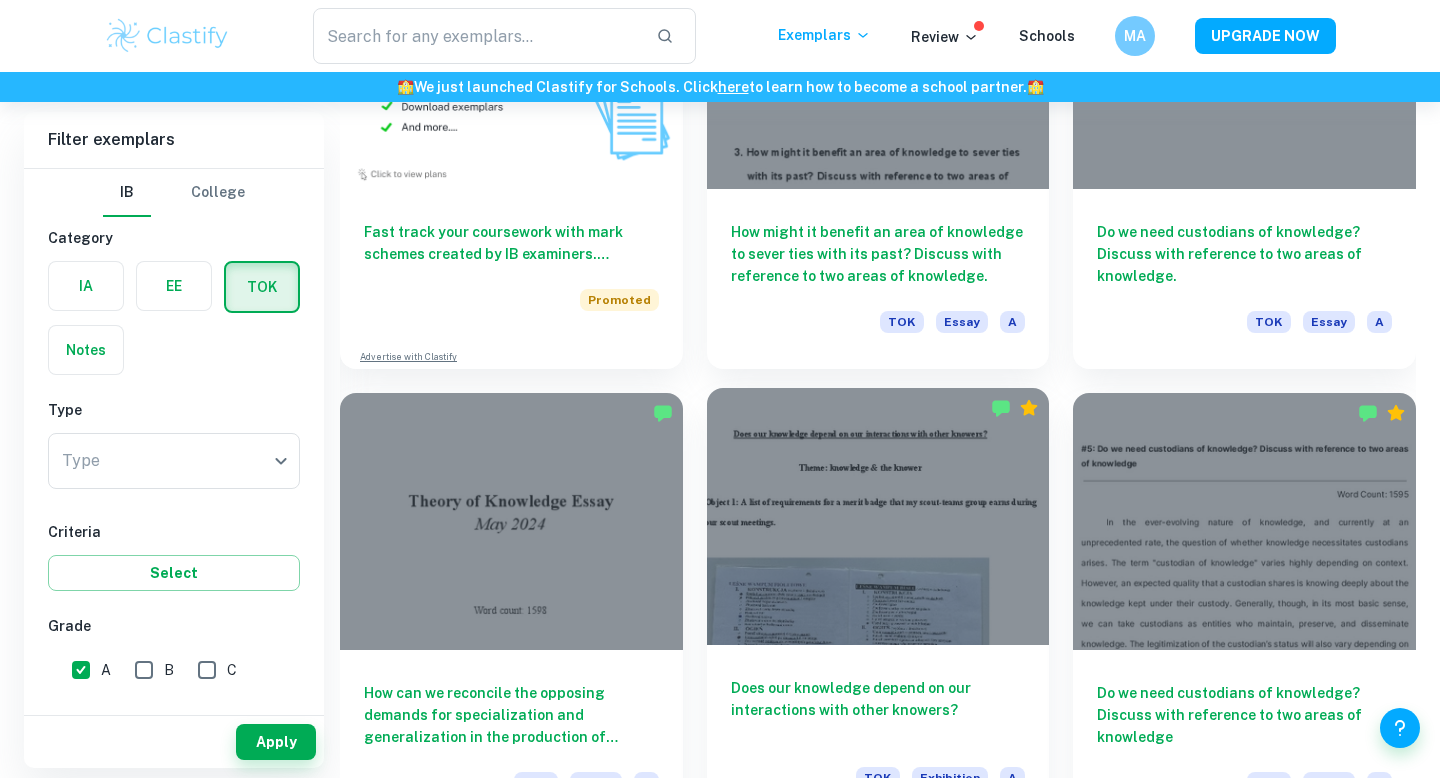click at bounding box center [878, 516] 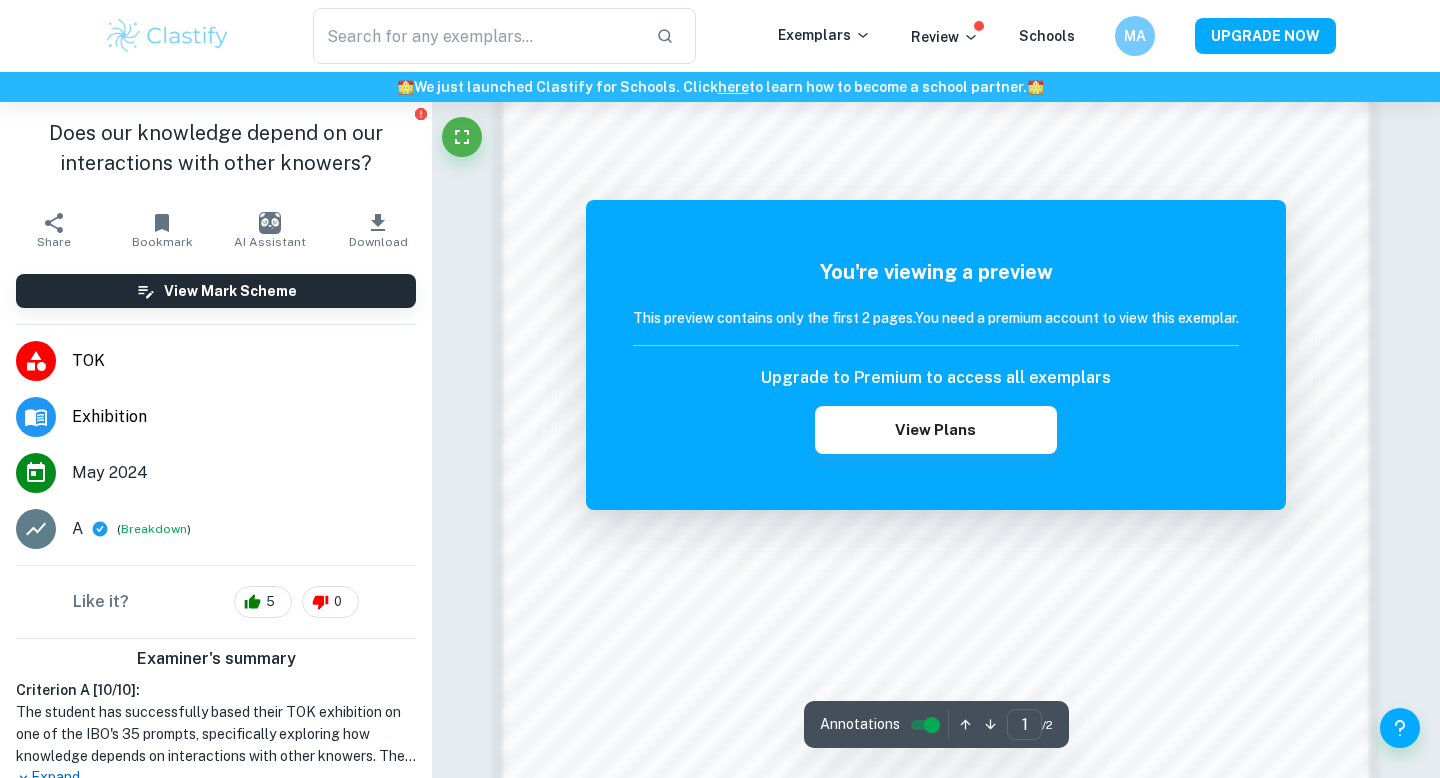 scroll, scrollTop: 1784, scrollLeft: 0, axis: vertical 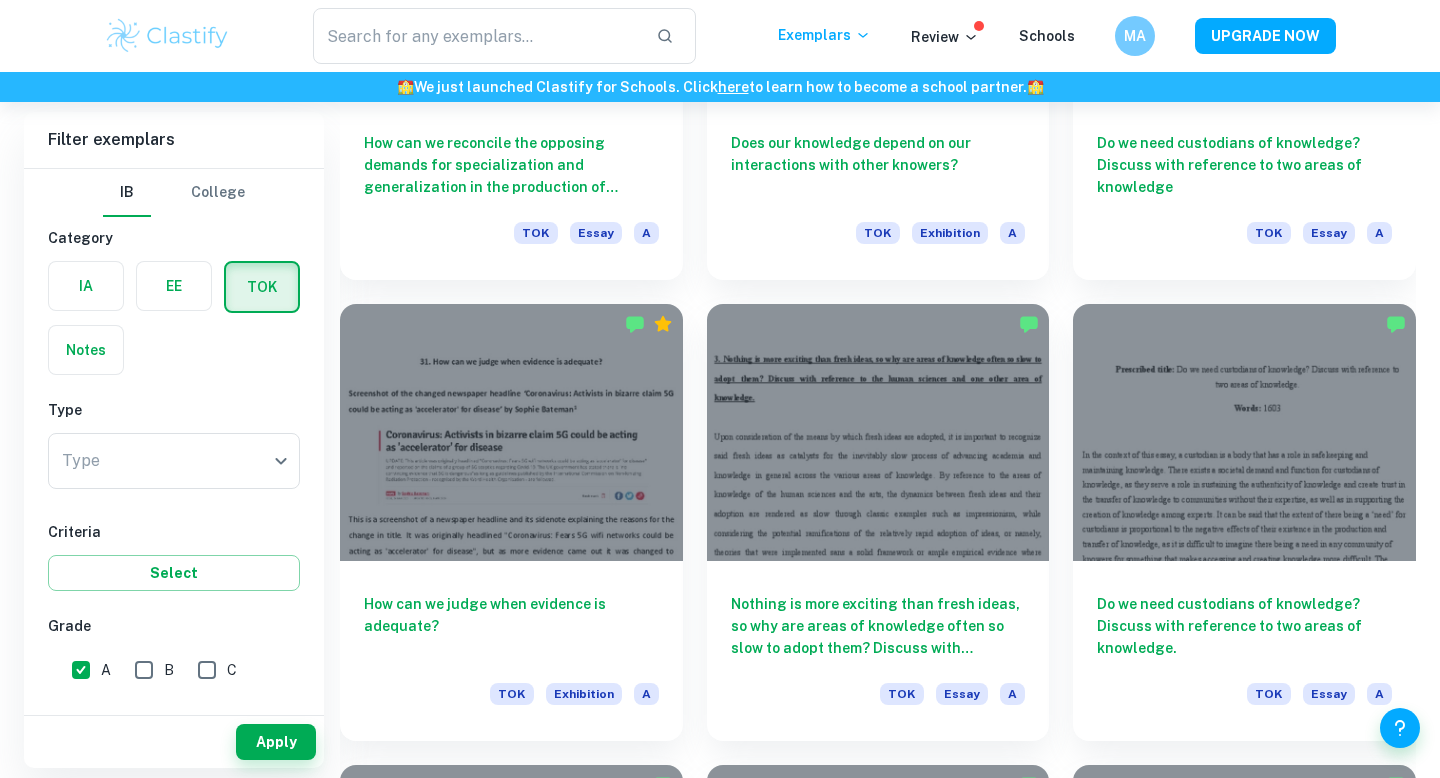 click on "A" at bounding box center [81, 670] 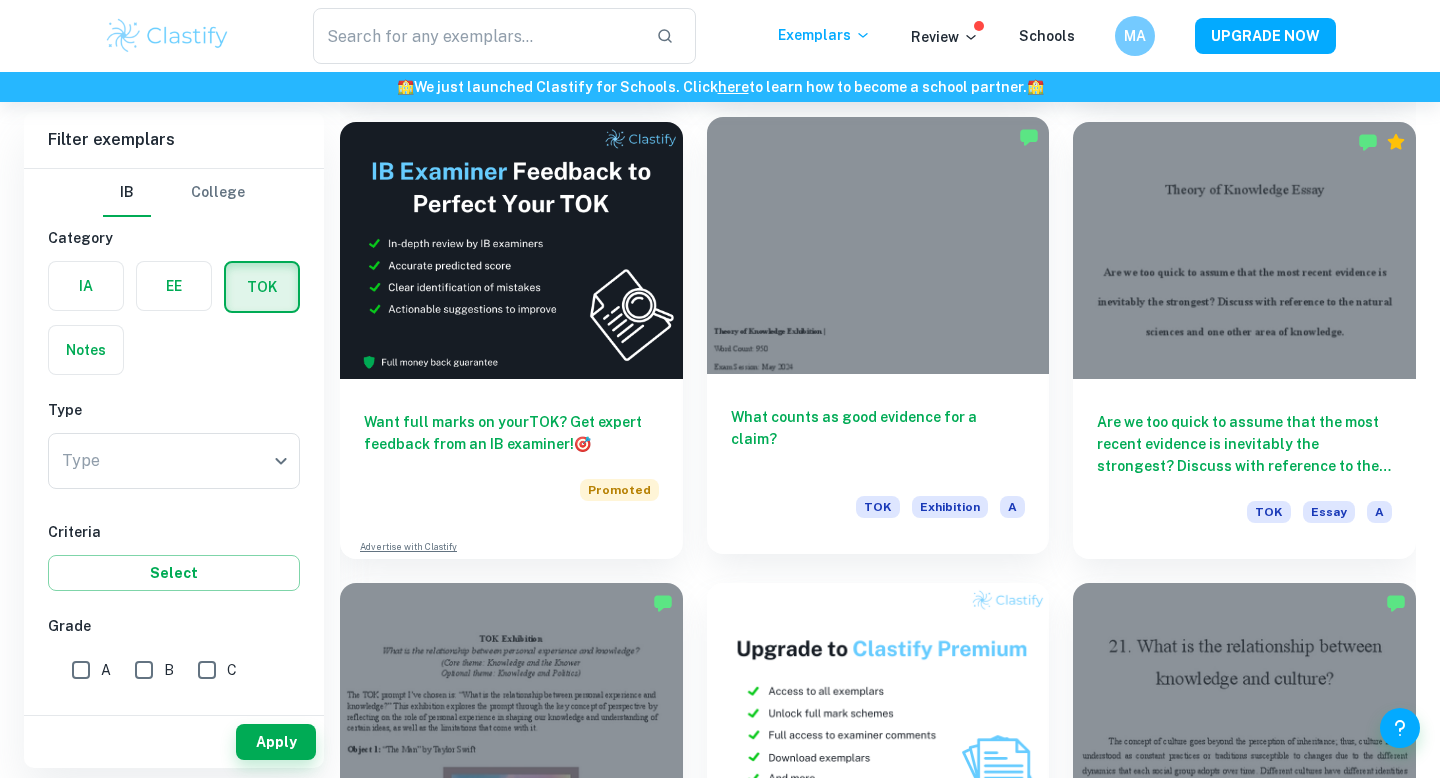 scroll, scrollTop: 3221, scrollLeft: 0, axis: vertical 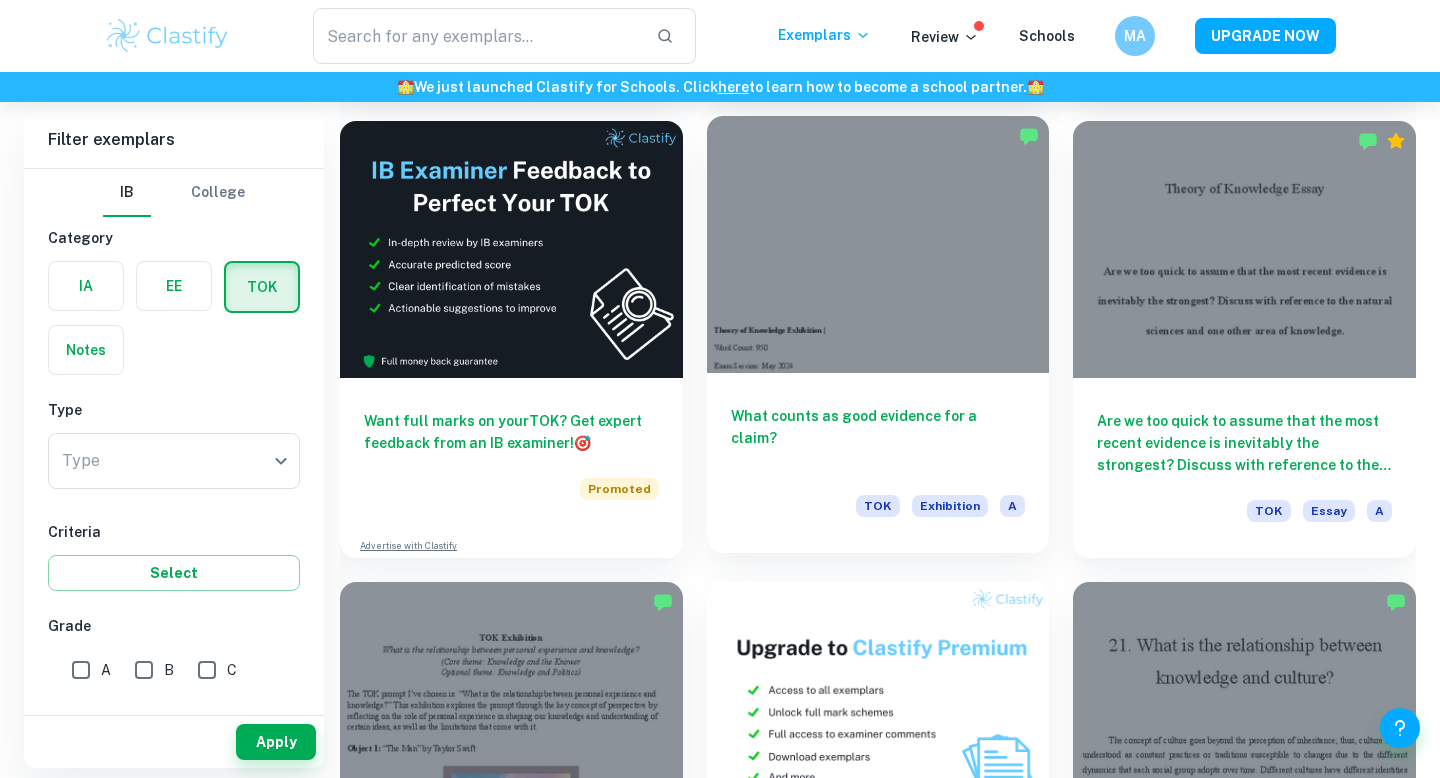 click on "What counts as good evidence for a claim? TOK Exhibition A" at bounding box center [878, 463] 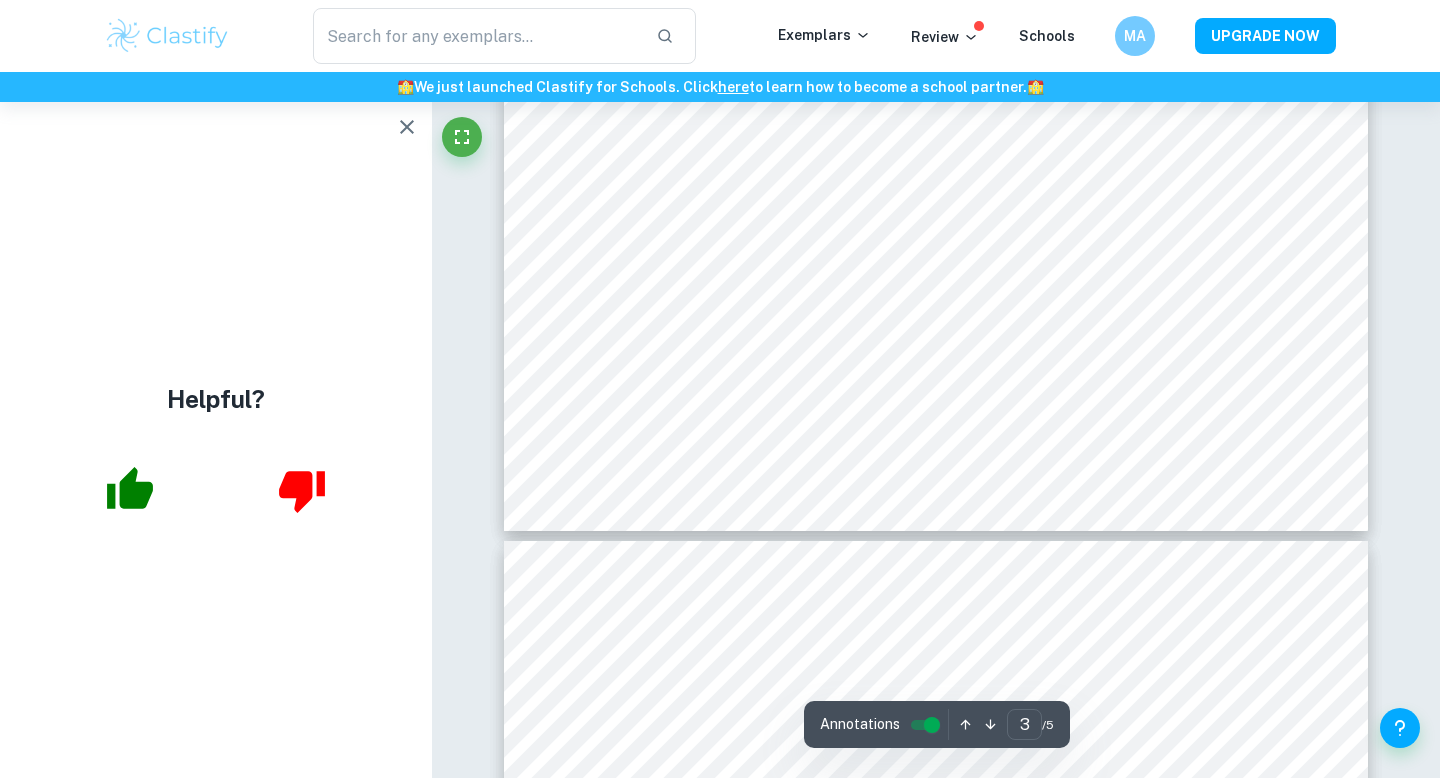 scroll, scrollTop: 3254, scrollLeft: 0, axis: vertical 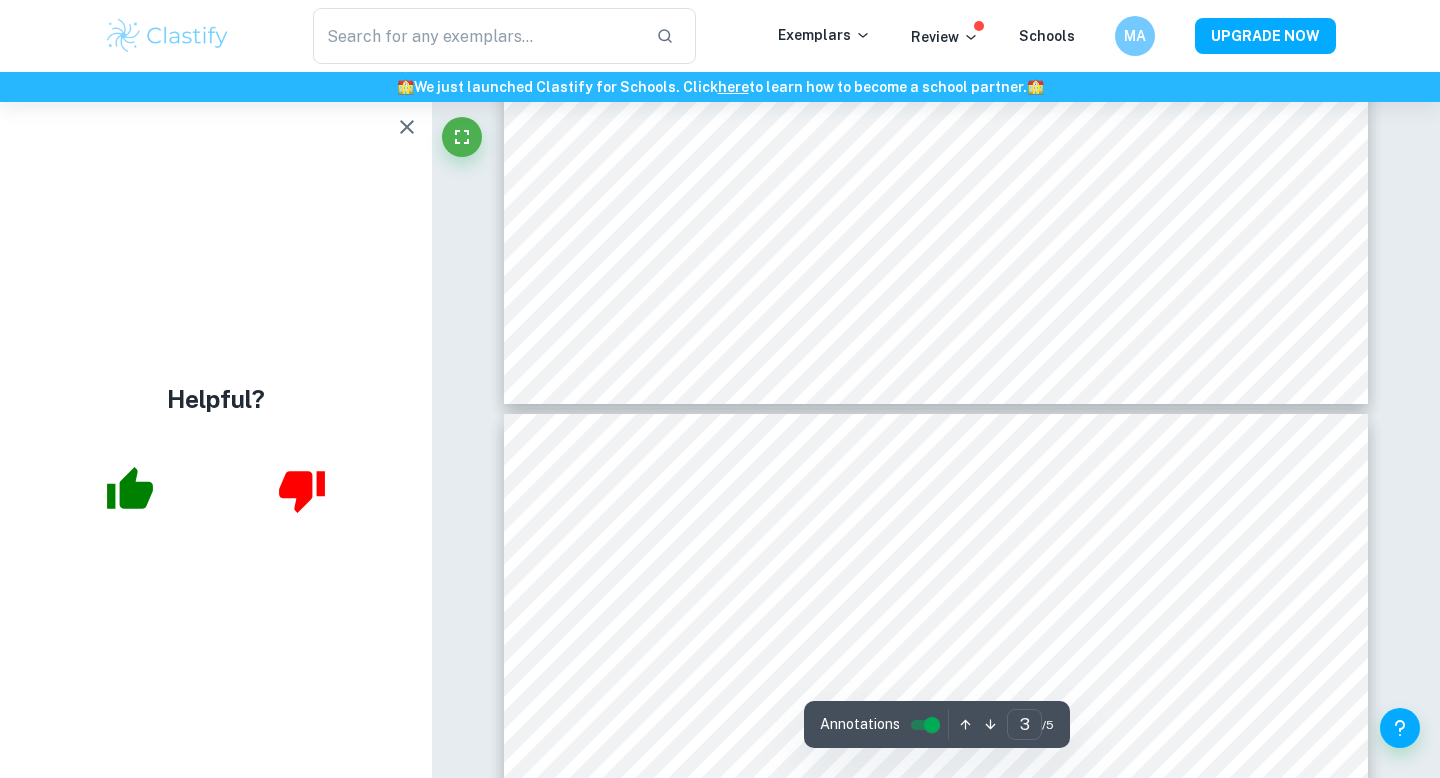 type on "4" 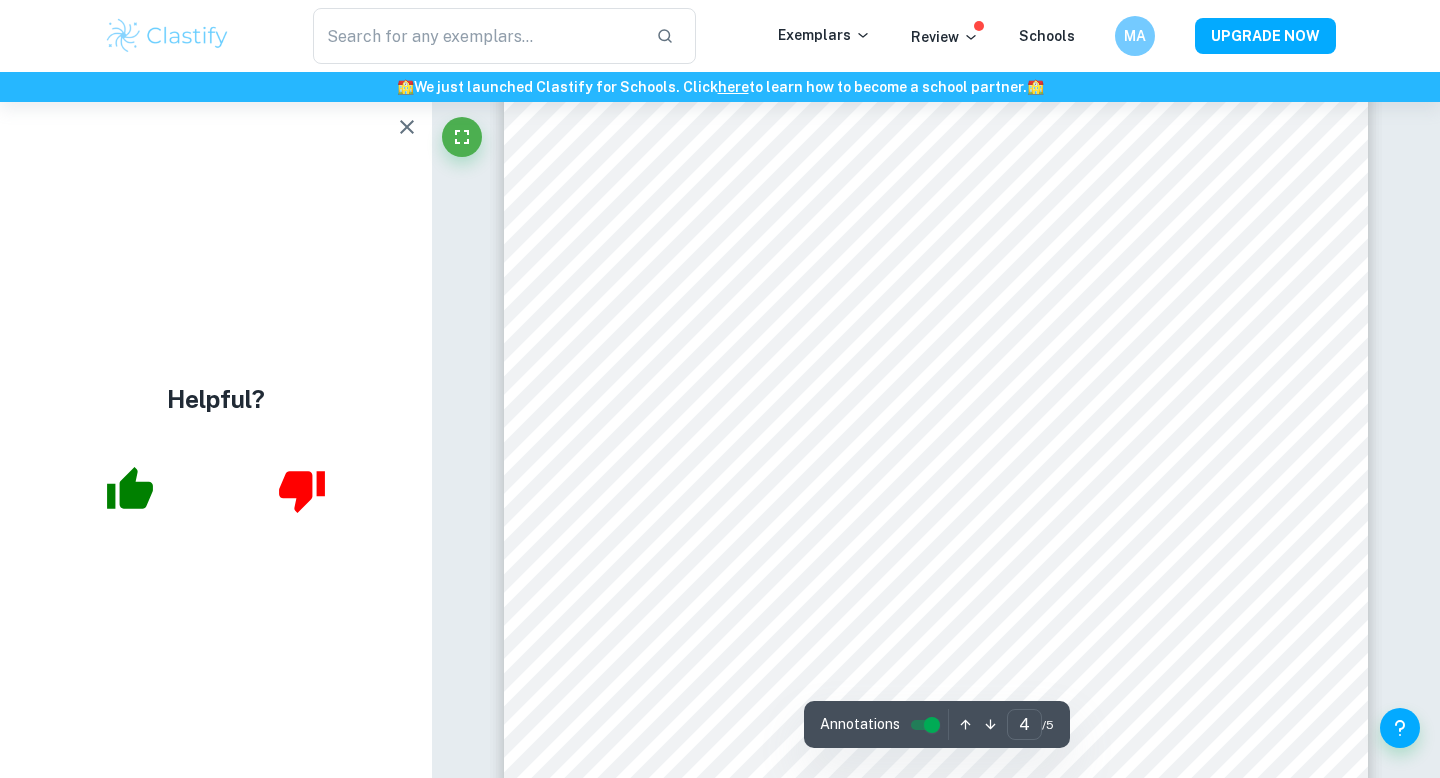 scroll, scrollTop: 4300, scrollLeft: 0, axis: vertical 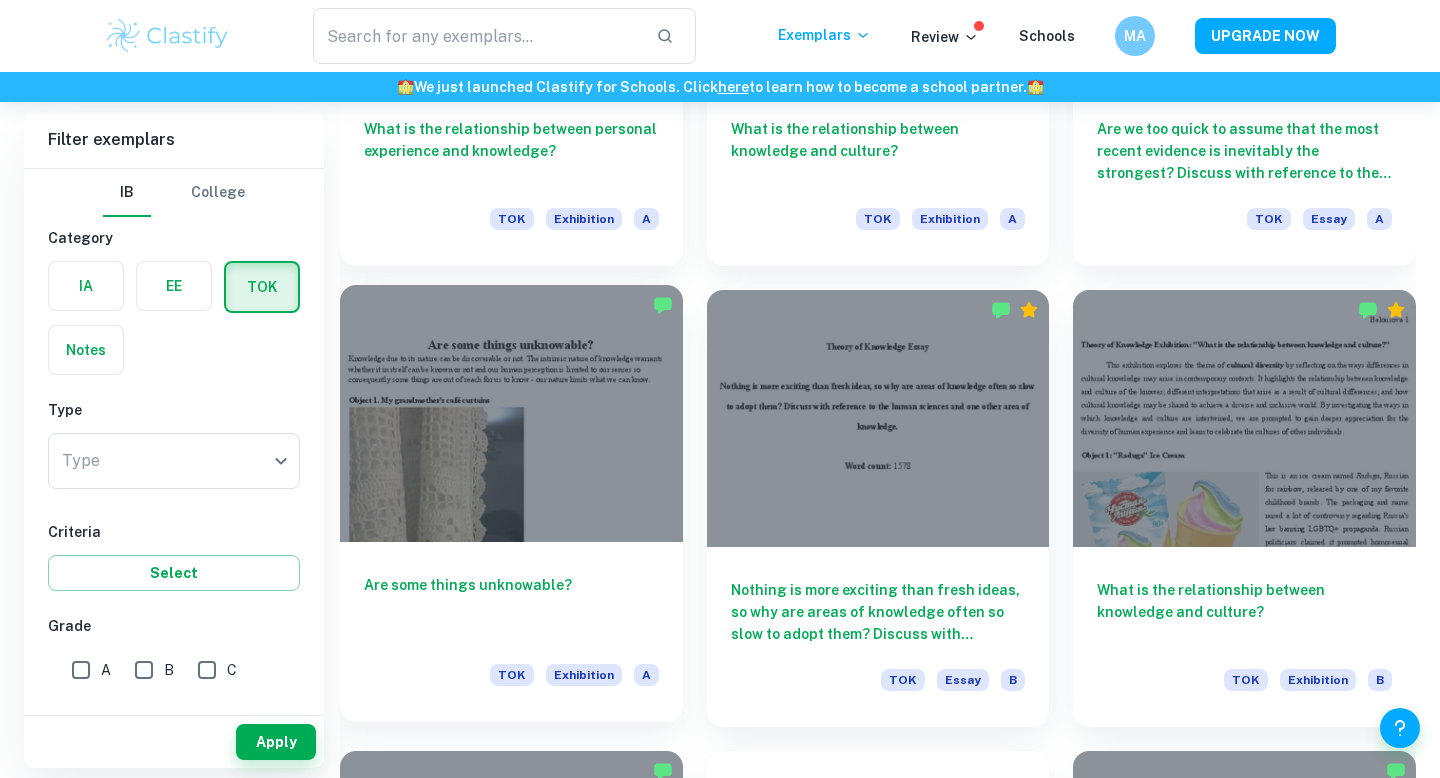 click at bounding box center (511, 413) 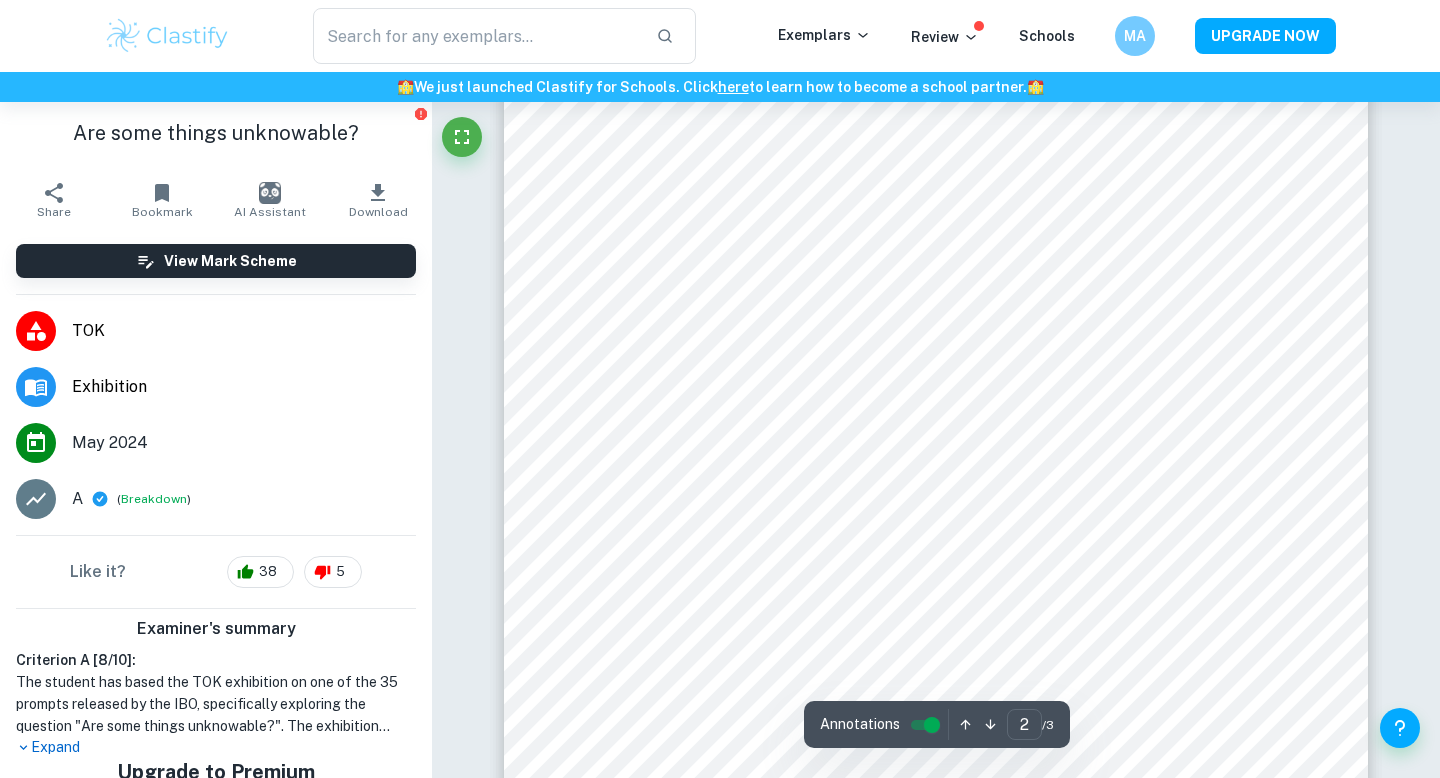 scroll, scrollTop: 1446, scrollLeft: 0, axis: vertical 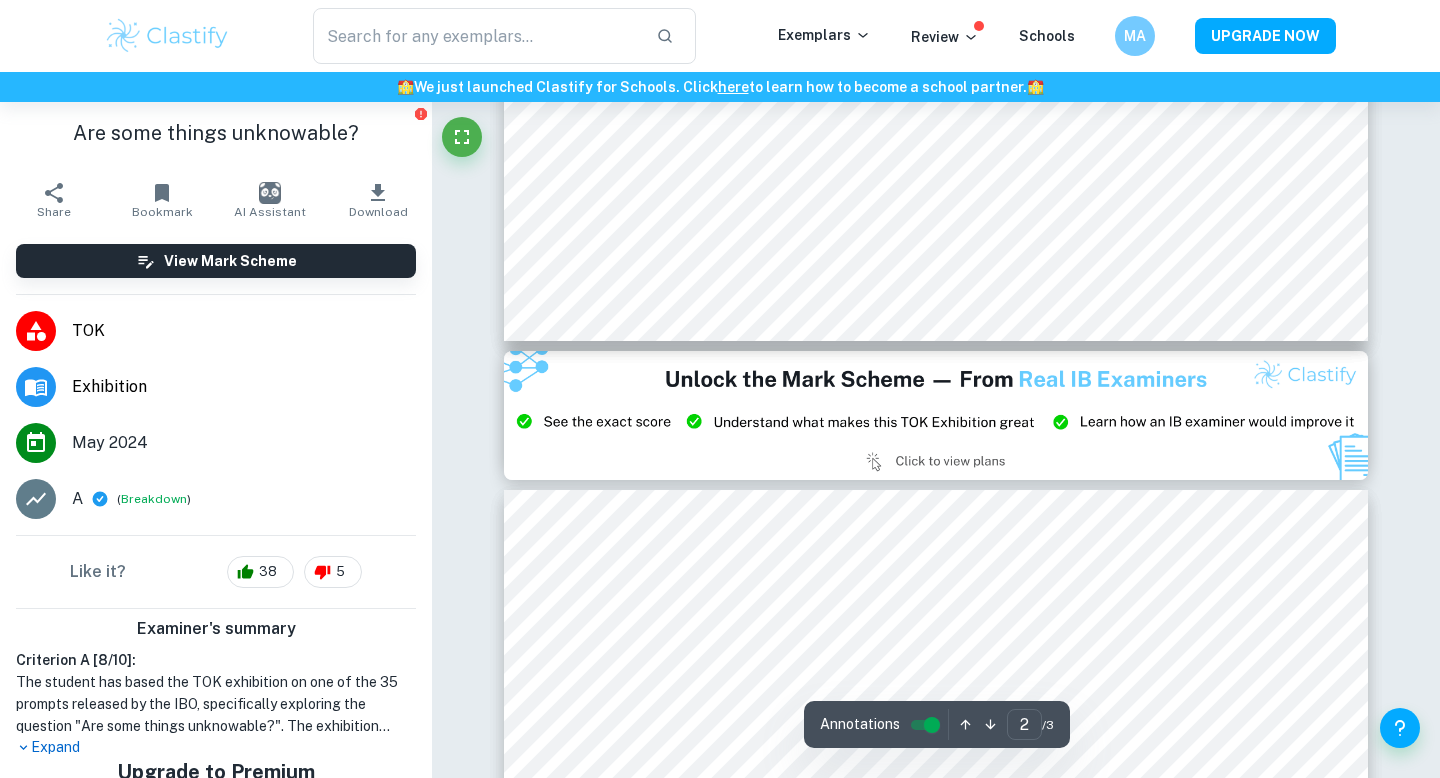 type on "3" 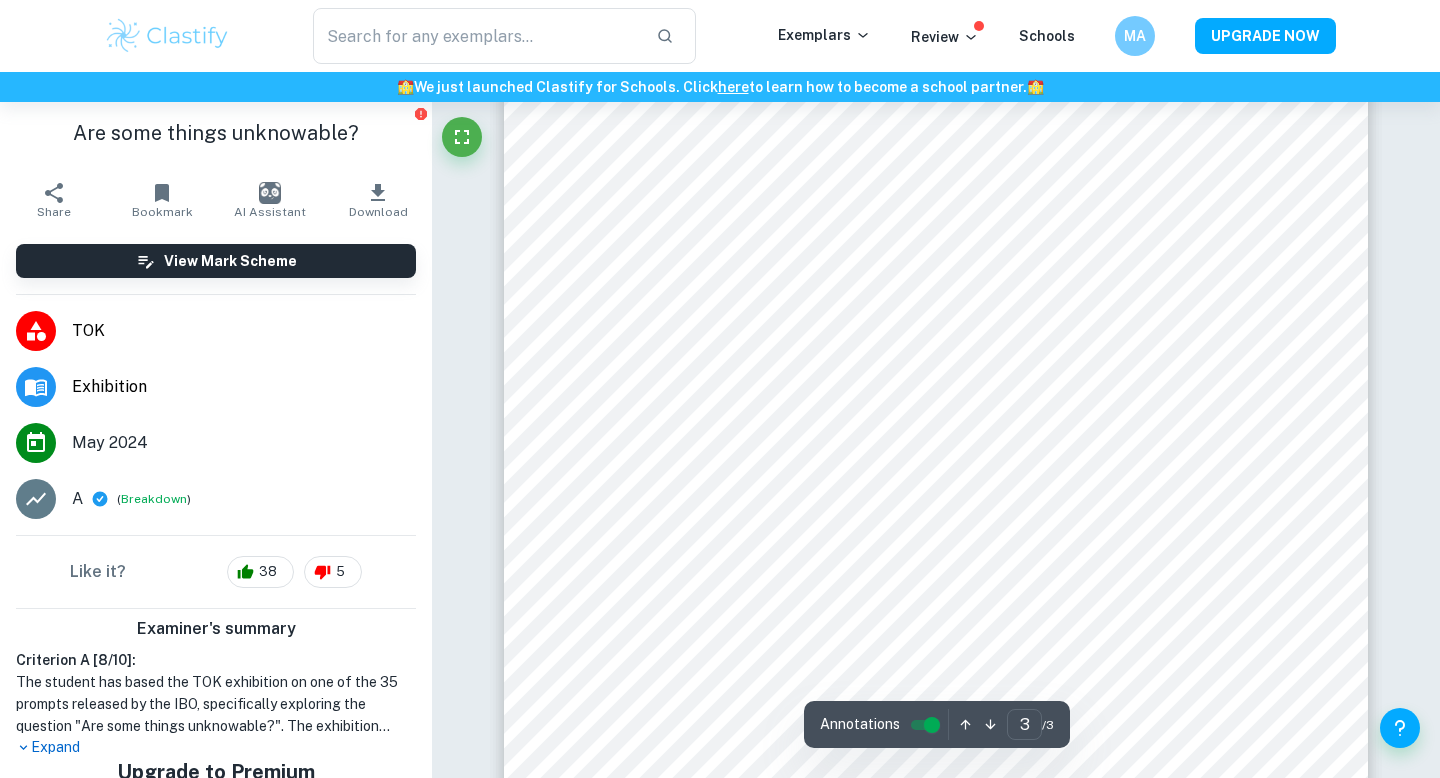 scroll, scrollTop: 3323, scrollLeft: 0, axis: vertical 